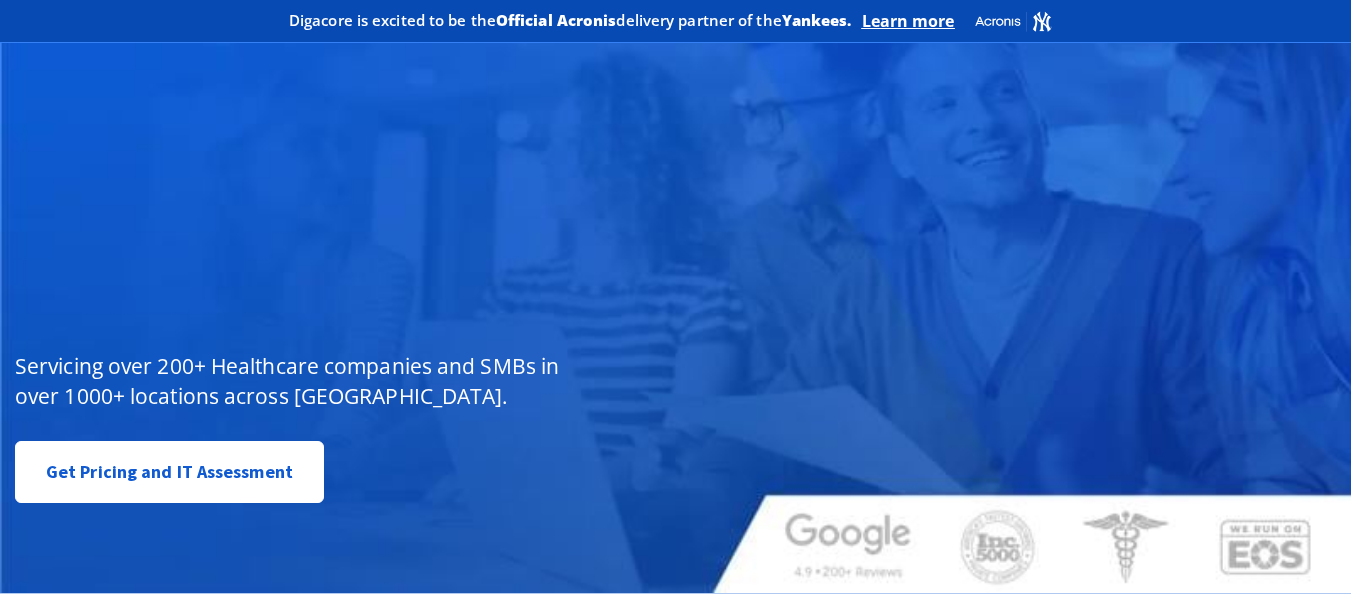 scroll, scrollTop: 0, scrollLeft: 0, axis: both 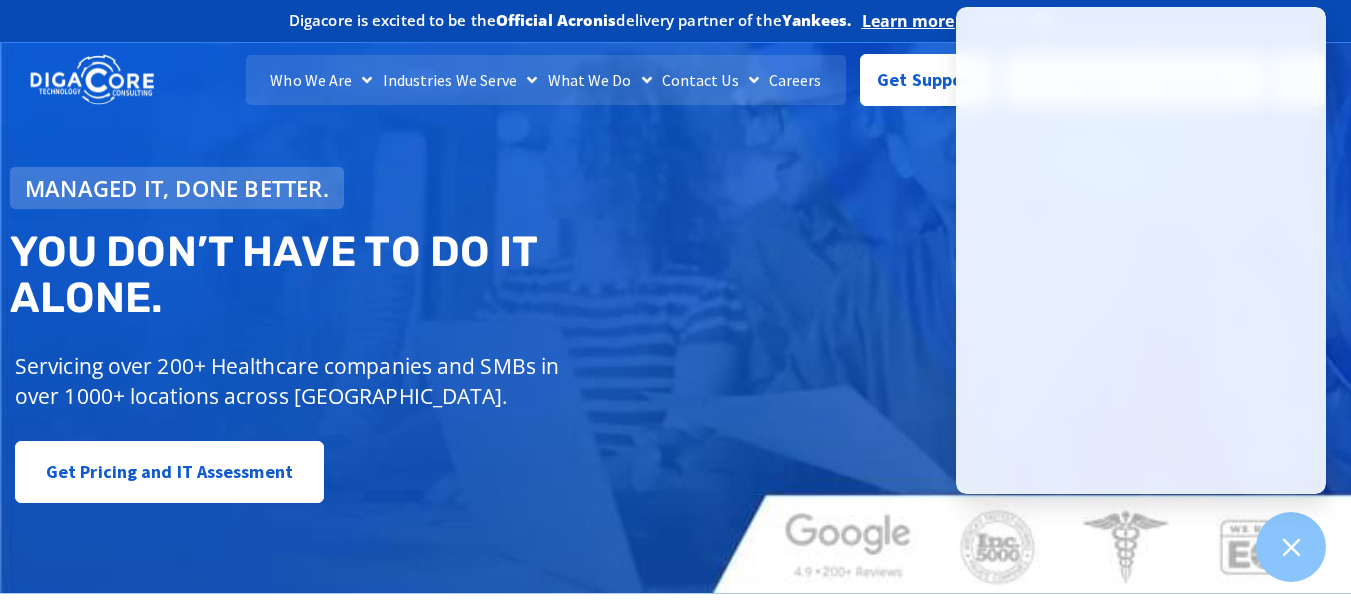 click on "Careers" 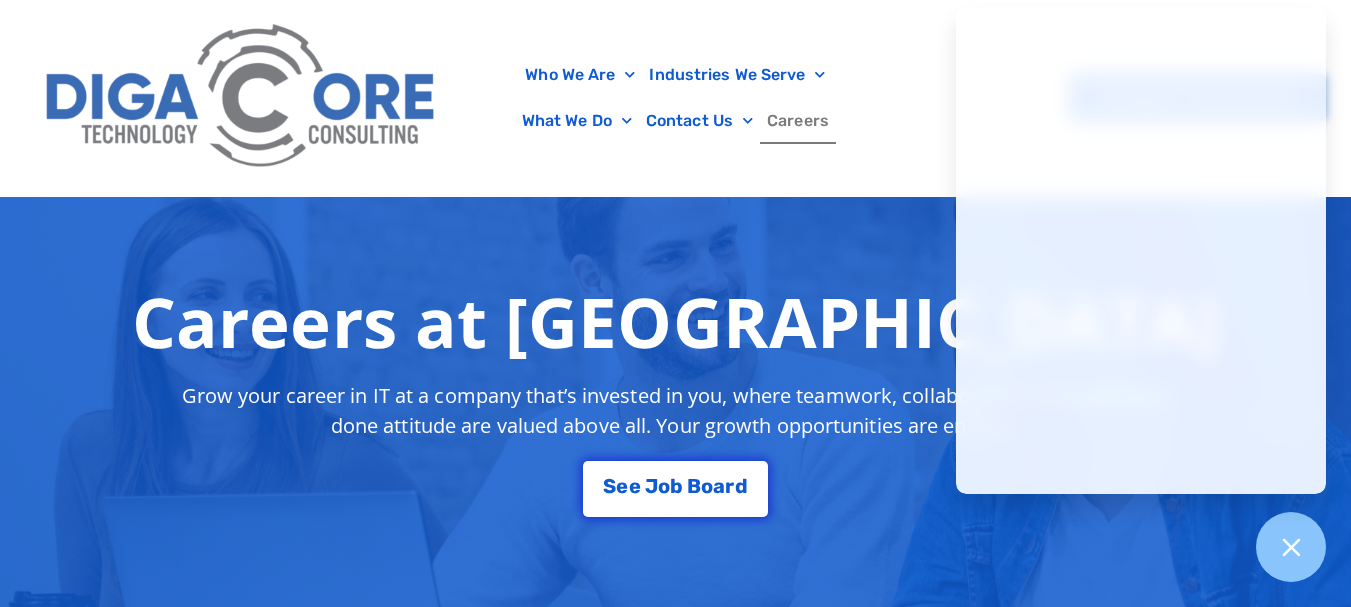 scroll, scrollTop: 256, scrollLeft: 0, axis: vertical 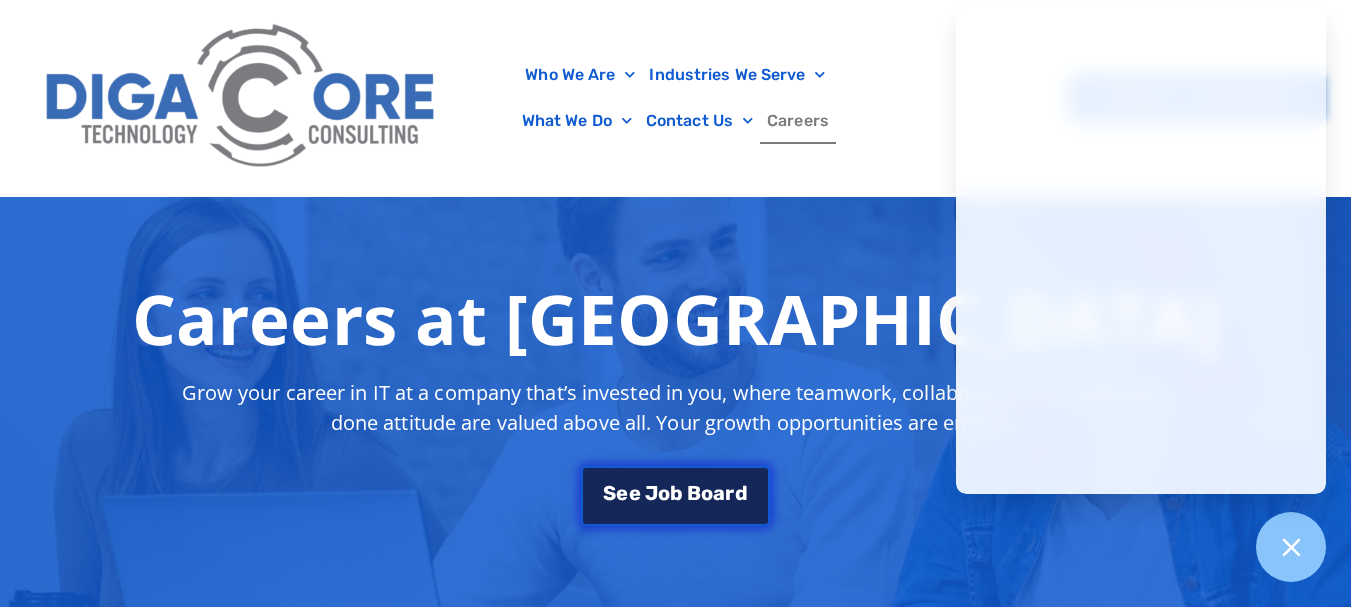 click on "J" at bounding box center [651, 493] 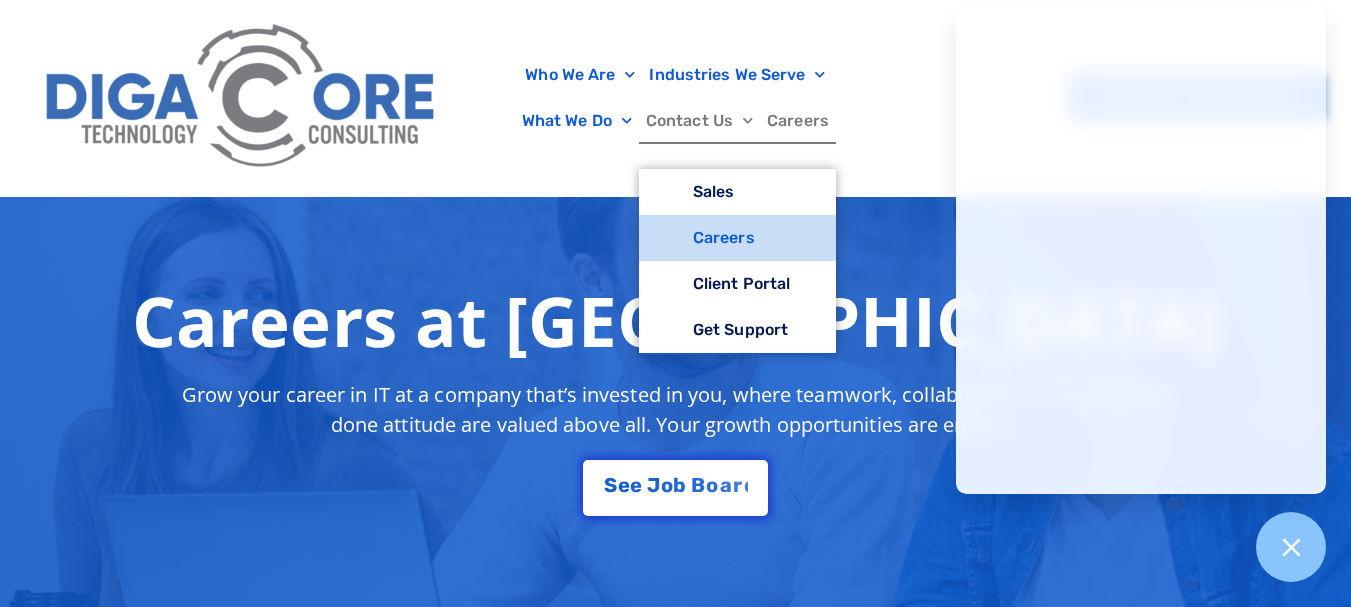 click on "Contact Us" 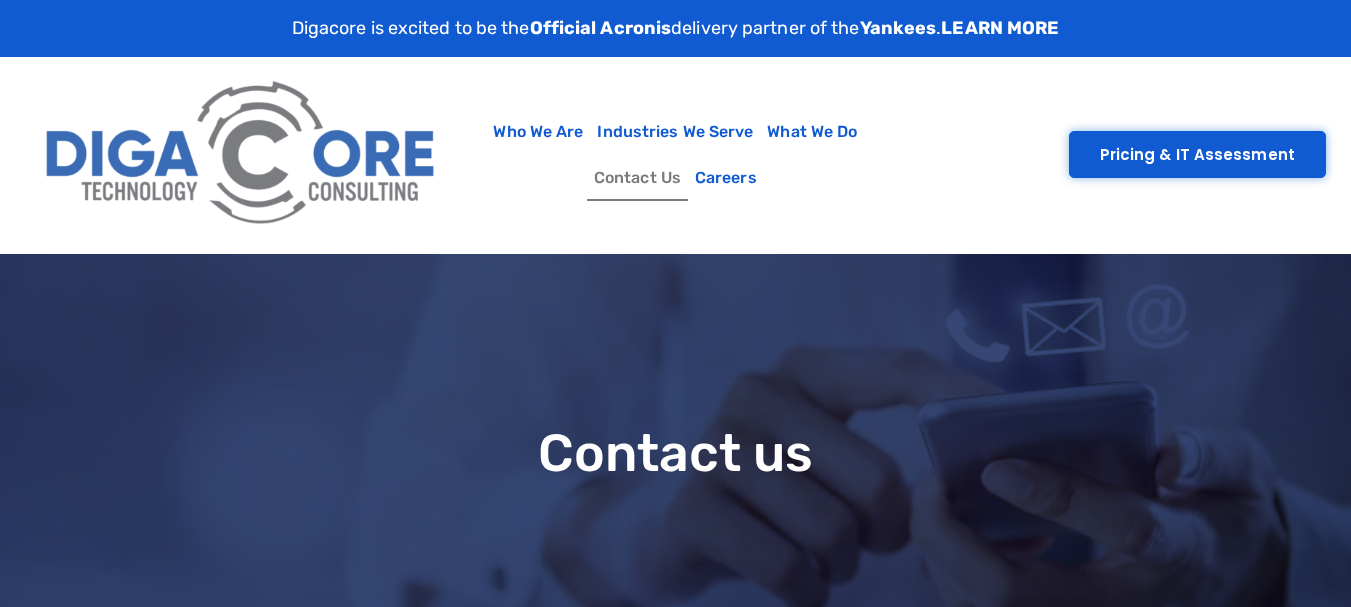 scroll, scrollTop: 0, scrollLeft: 0, axis: both 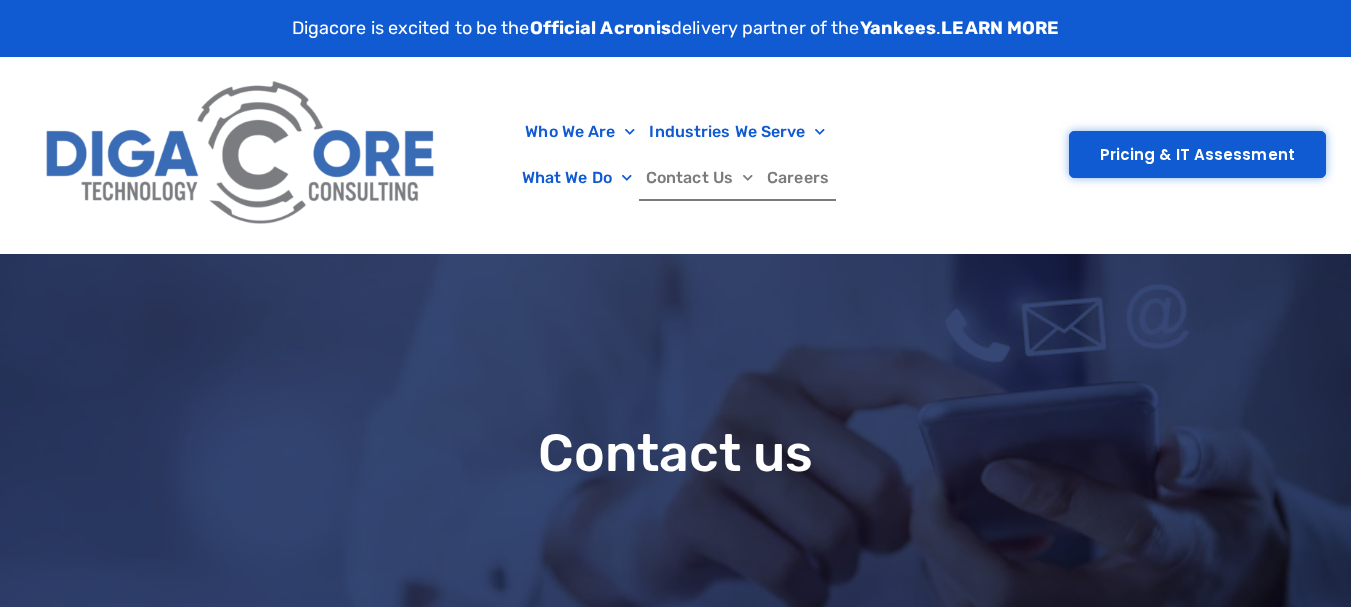 click on "Careers" 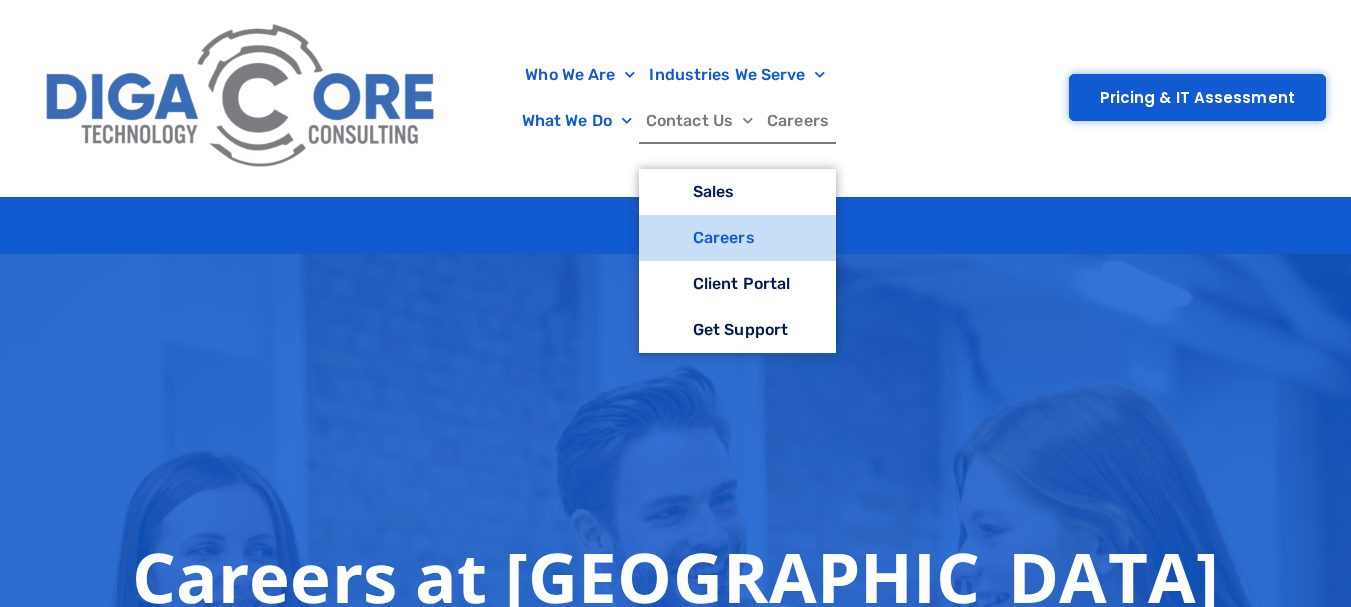 scroll, scrollTop: 130, scrollLeft: 0, axis: vertical 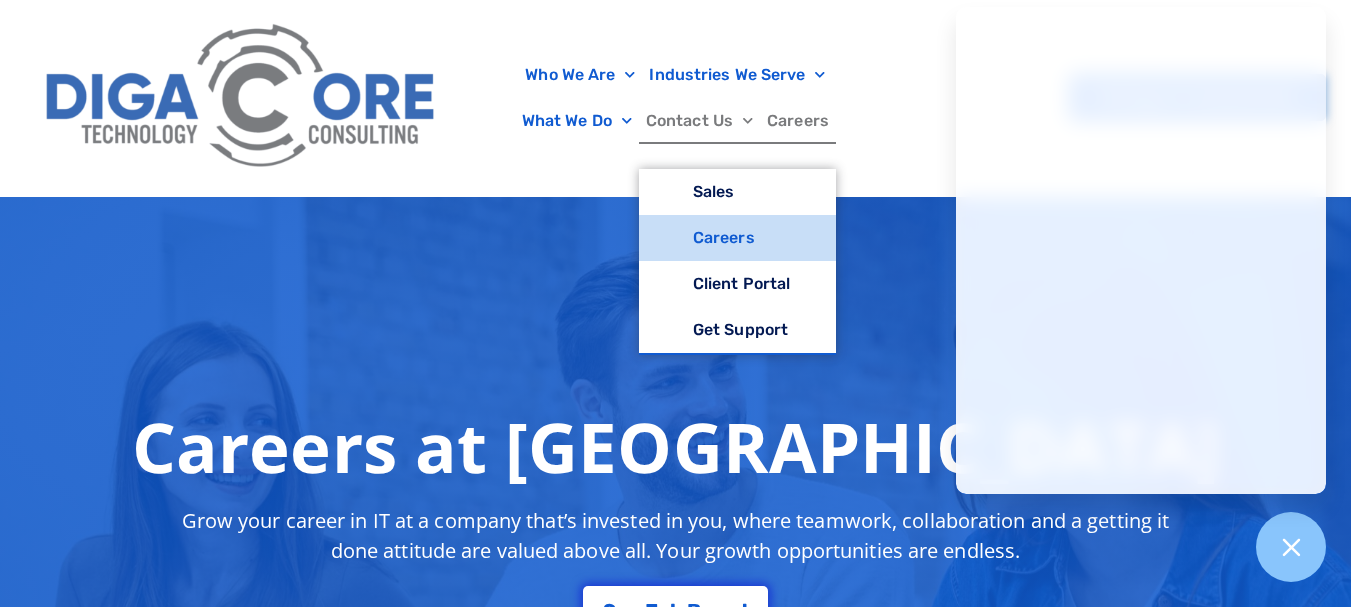click on "Careers" 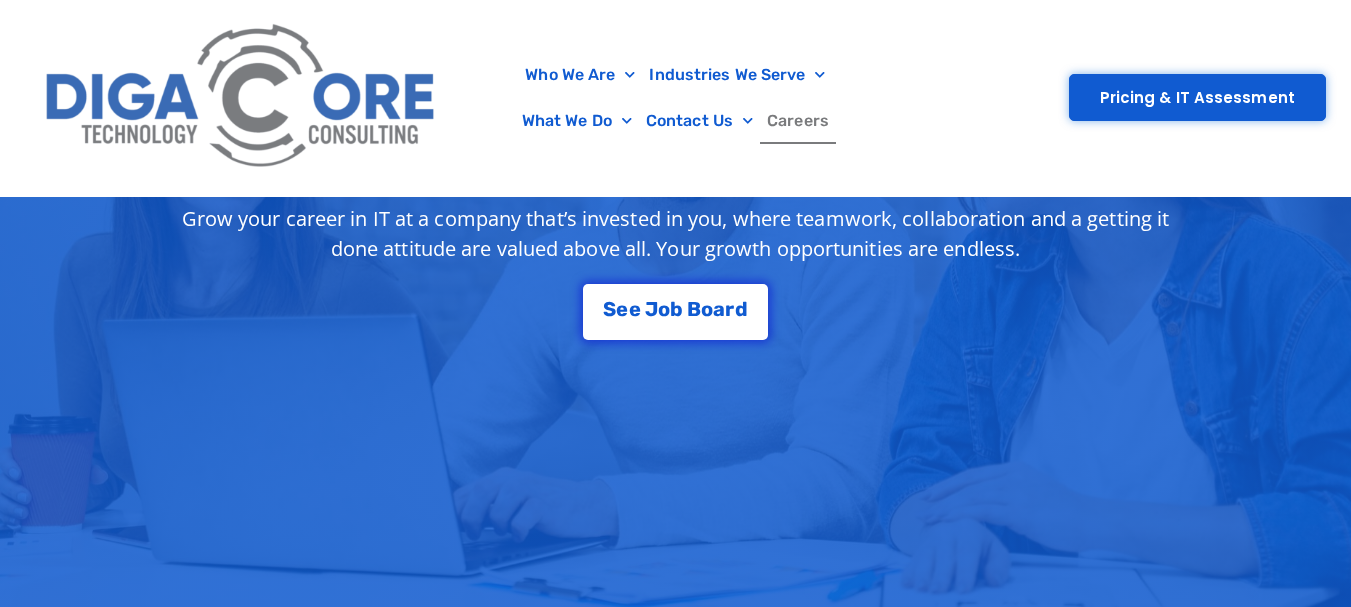 scroll, scrollTop: 433, scrollLeft: 0, axis: vertical 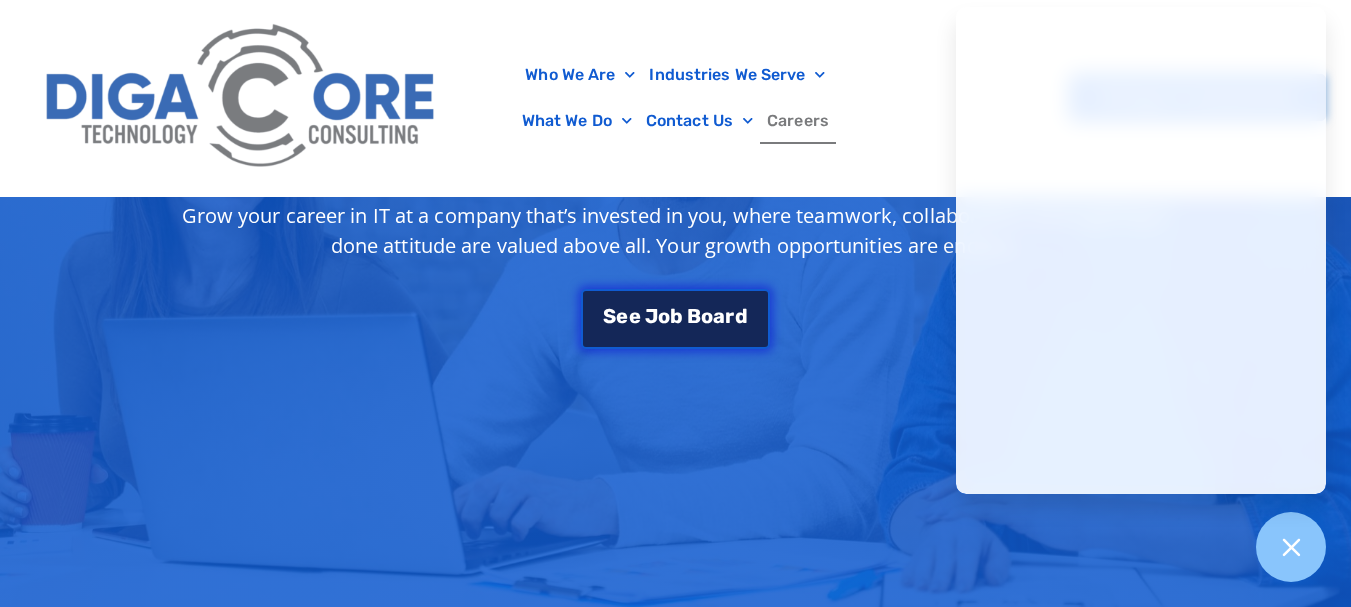 click on "S e e   J [PERSON_NAME]" at bounding box center (675, 319) 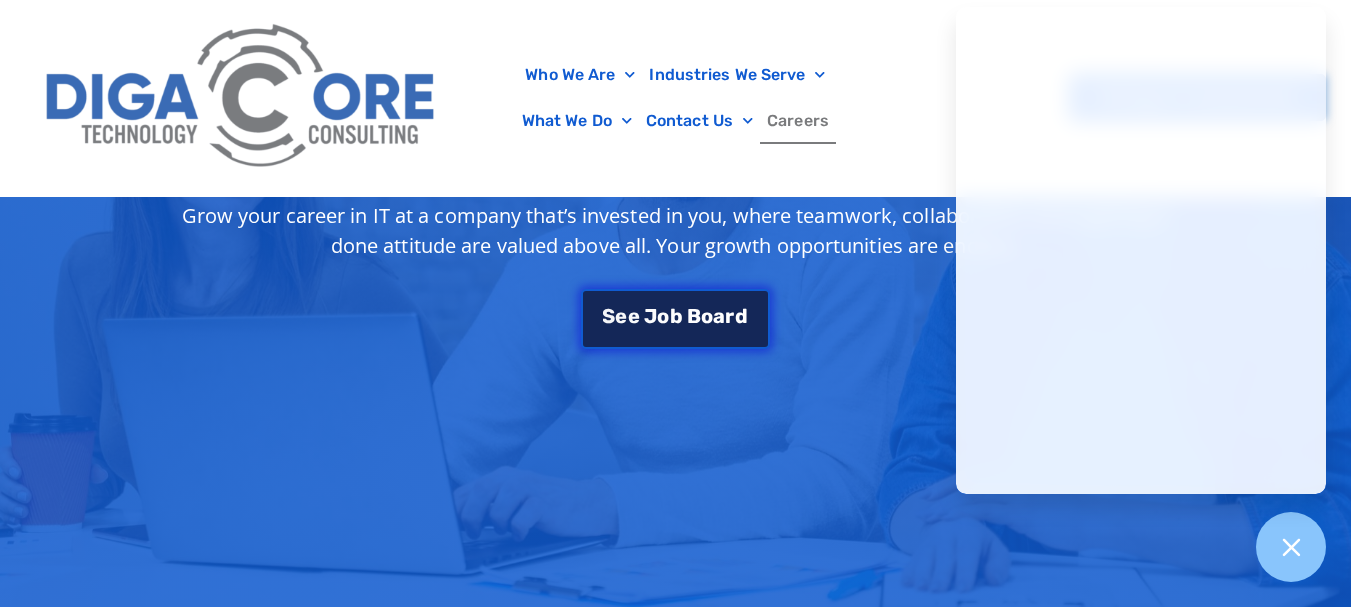 click on "o" at bounding box center (707, 316) 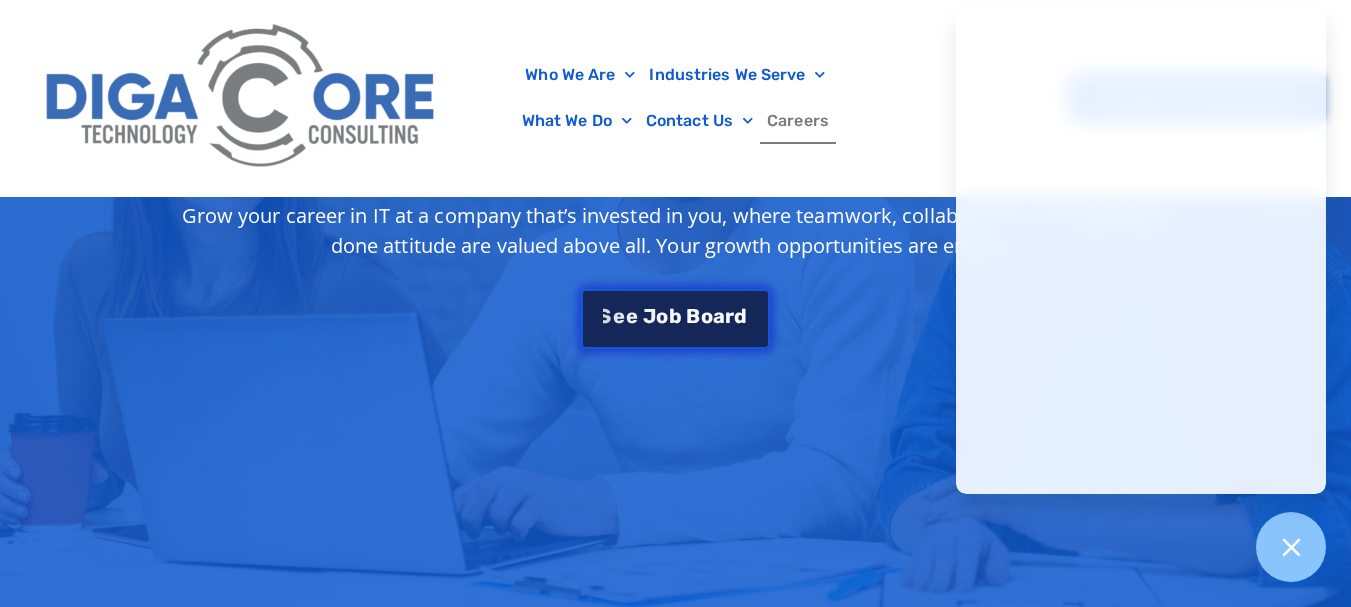 click on "S e e   J [PERSON_NAME]" at bounding box center (675, 316) 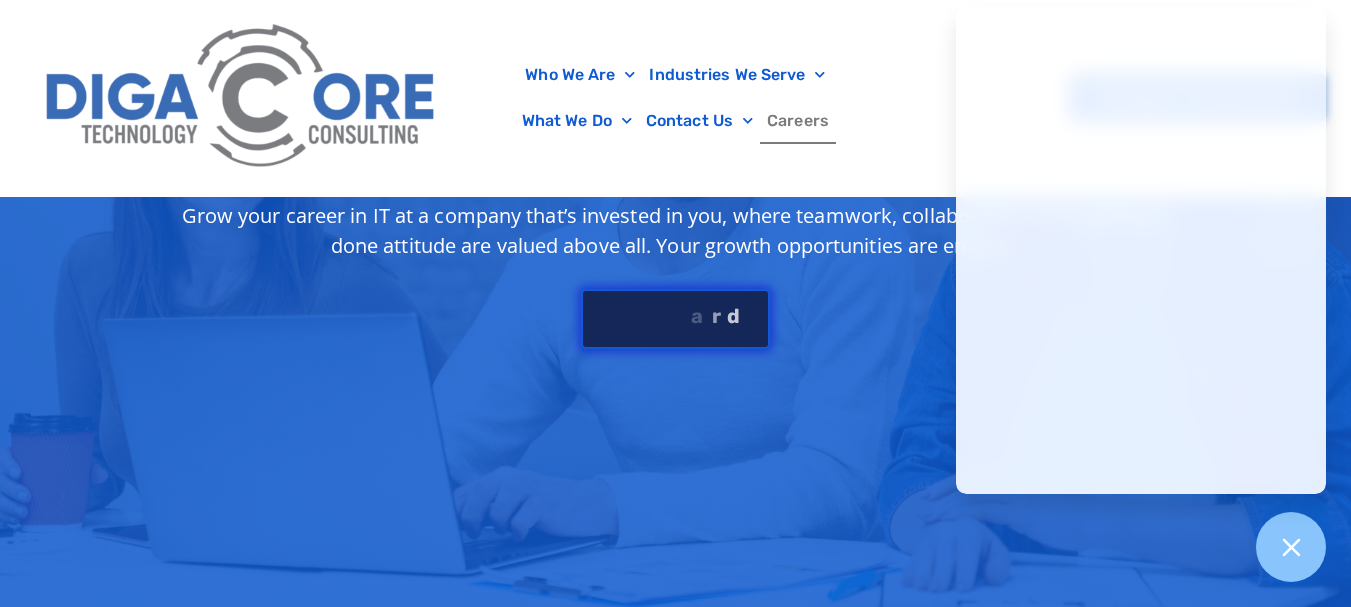 click on "S e e   J [PERSON_NAME]" at bounding box center [675, 319] 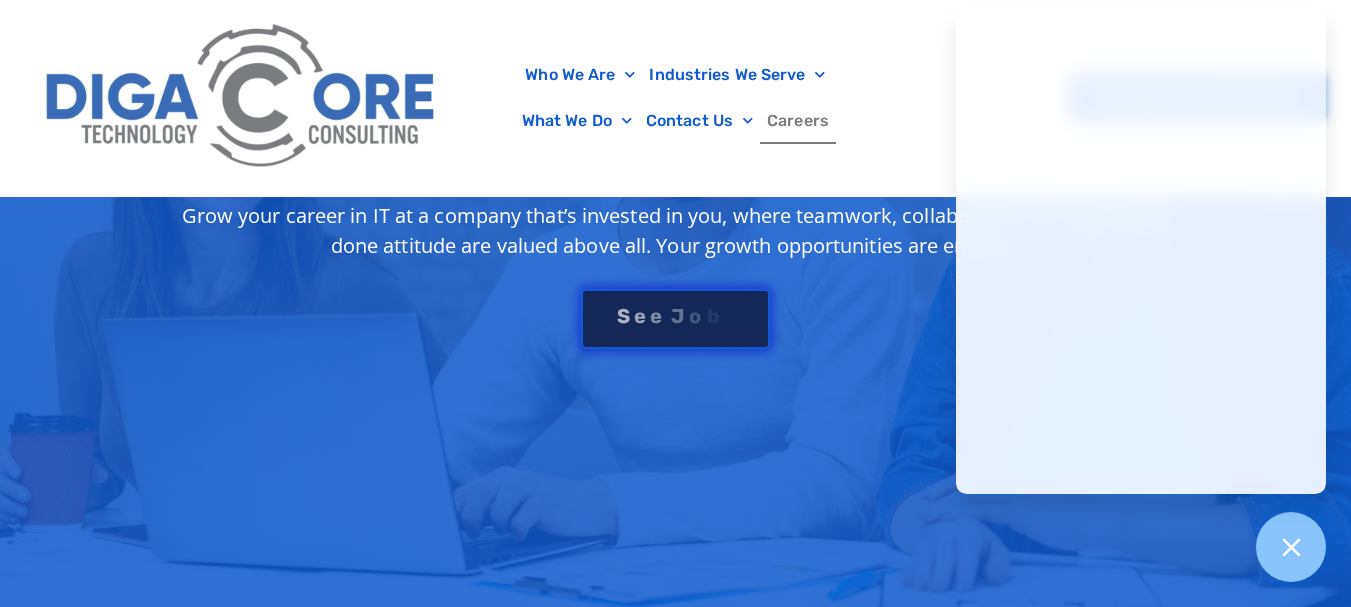 click on "S e e   J [PERSON_NAME]" at bounding box center (675, 319) 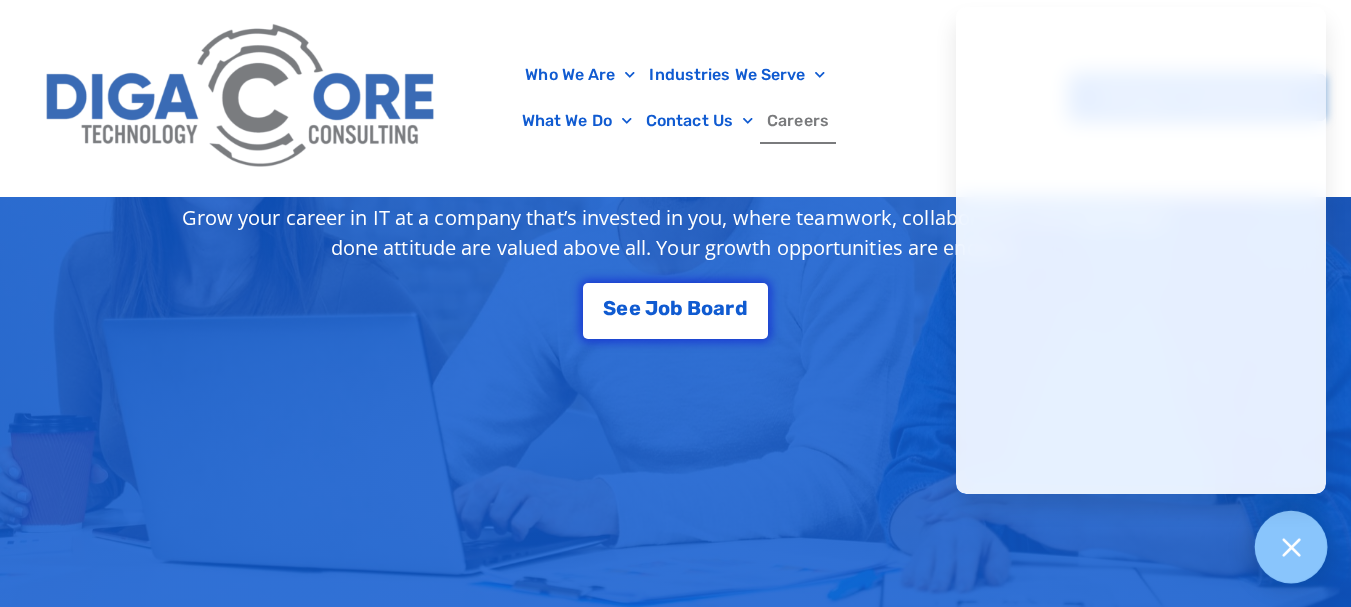 click at bounding box center [1291, 547] 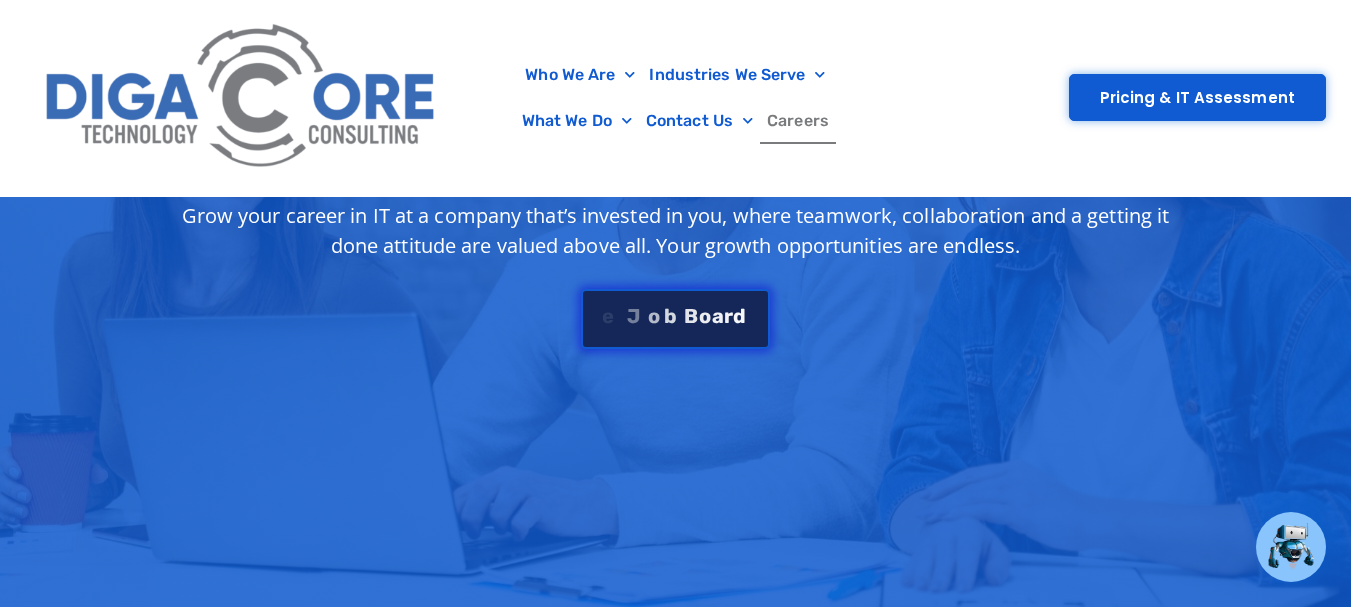 click on "S e e   J [PERSON_NAME]" at bounding box center [675, 316] 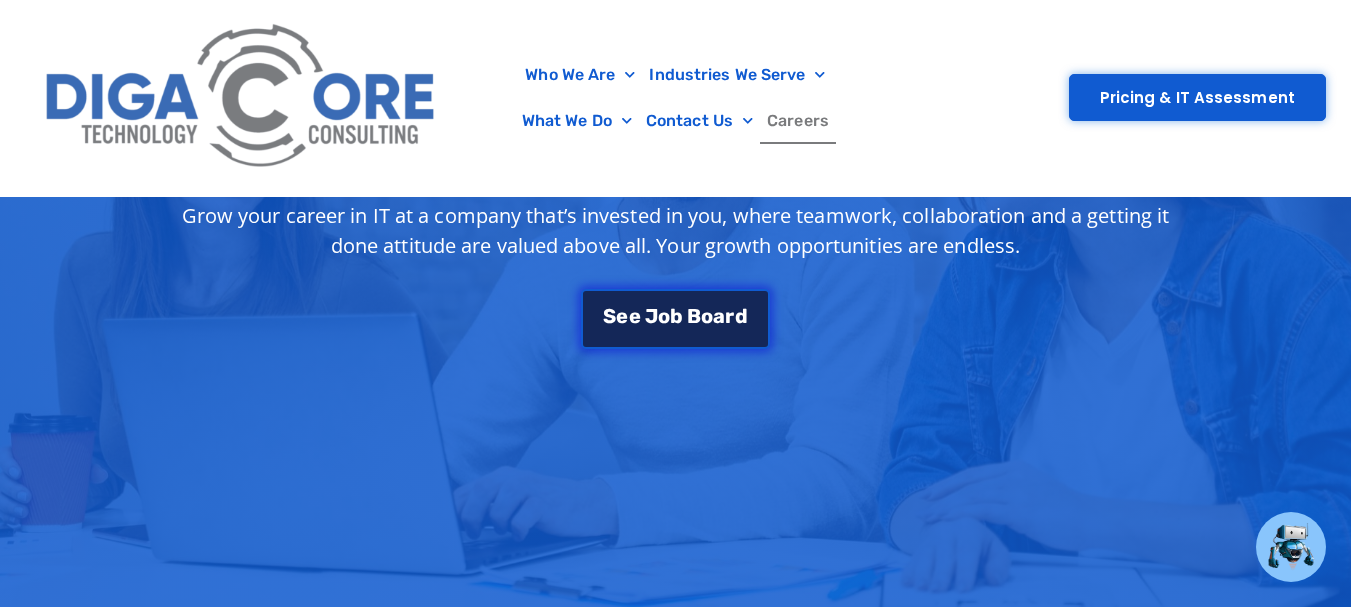 click on "e" at bounding box center (635, 316) 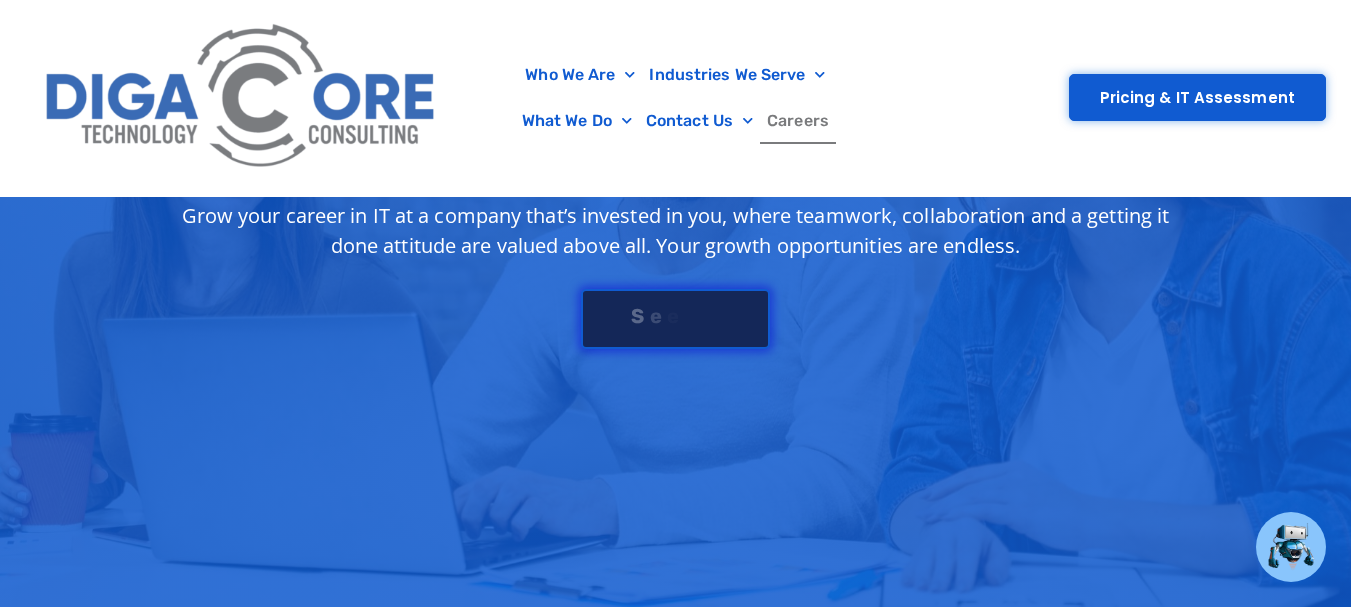 click on "S e e   J [PERSON_NAME]" at bounding box center [675, 316] 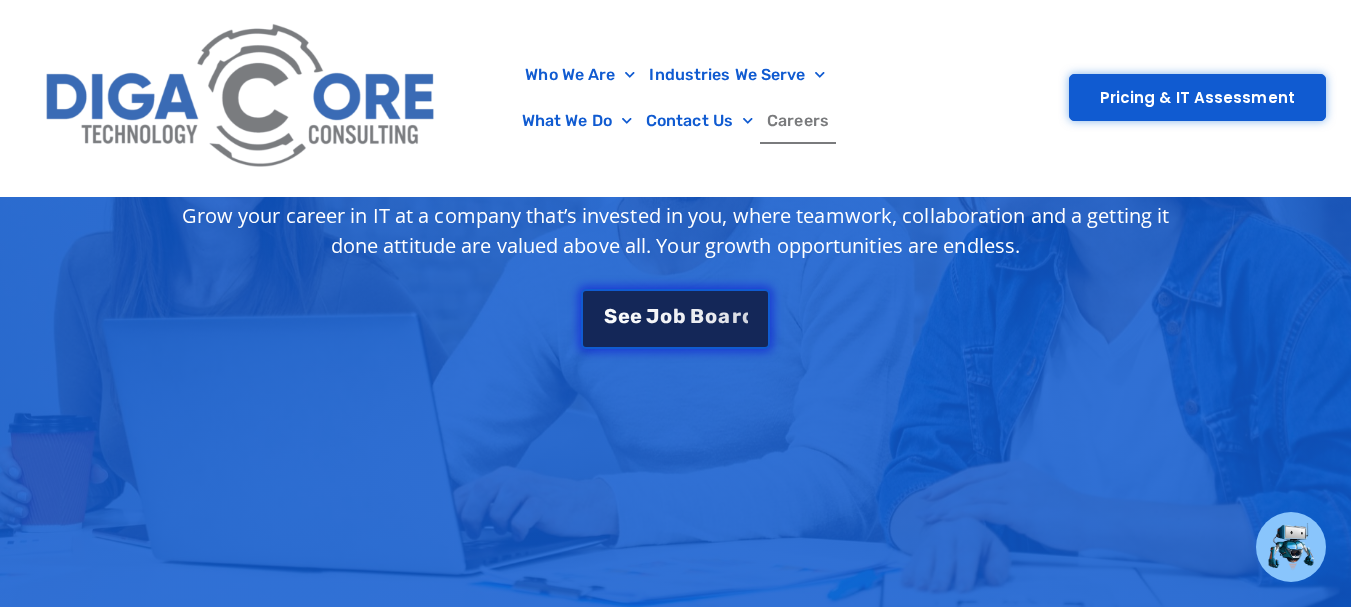 click on "S e e   J [PERSON_NAME]" at bounding box center [675, 316] 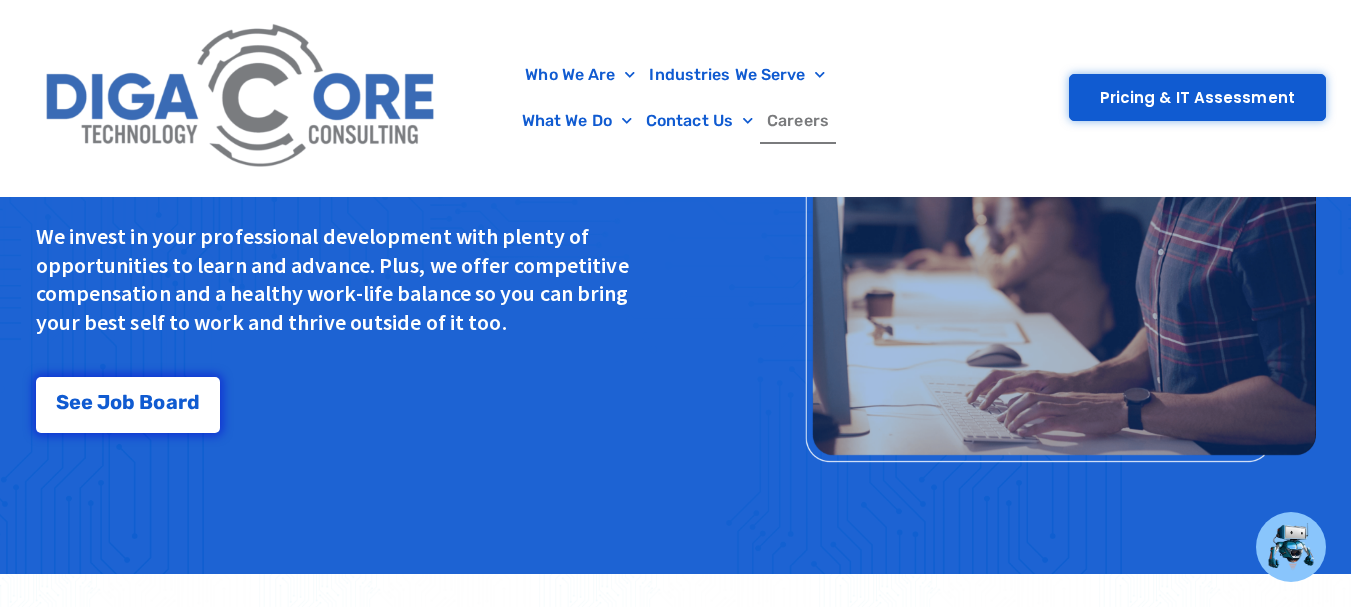 scroll, scrollTop: 1847, scrollLeft: 0, axis: vertical 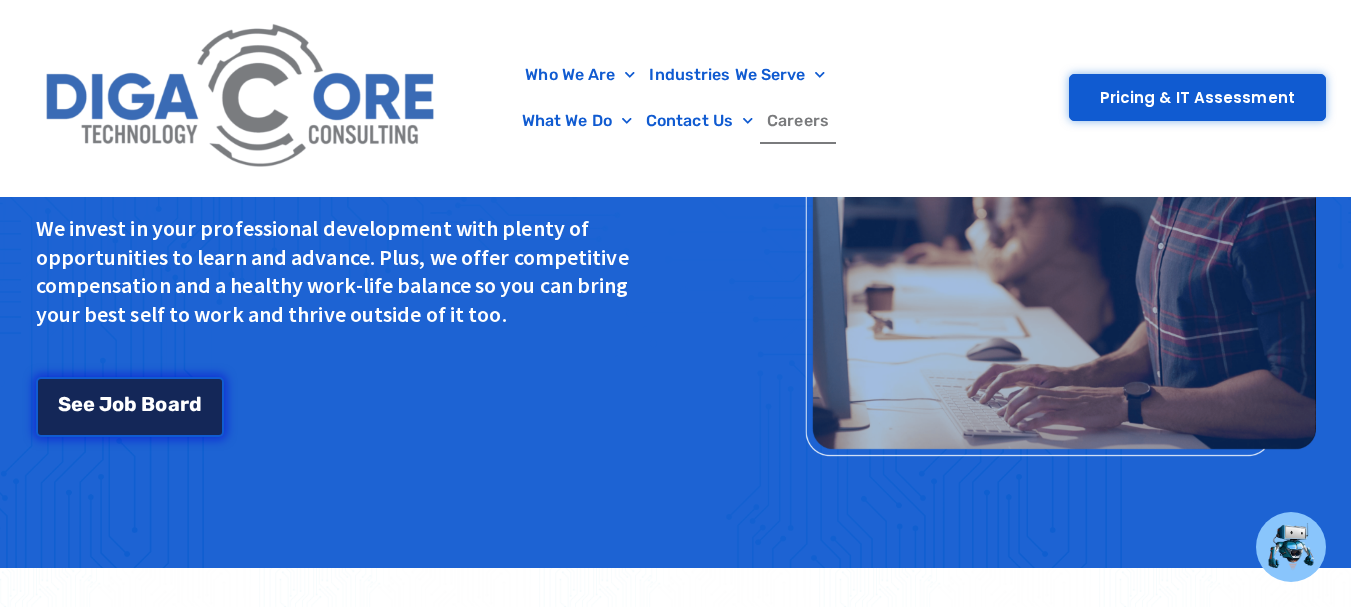 click on "S e e   J [PERSON_NAME]" at bounding box center [130, 407] 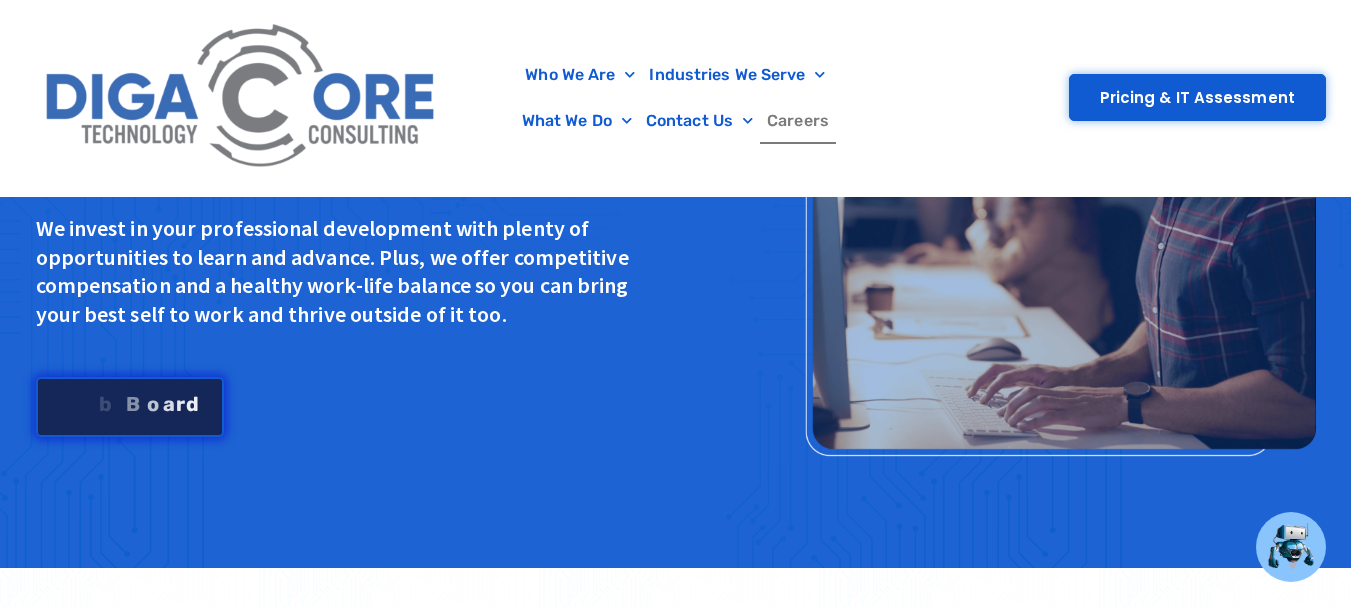 click on "S e e   J [PERSON_NAME]" at bounding box center [130, 404] 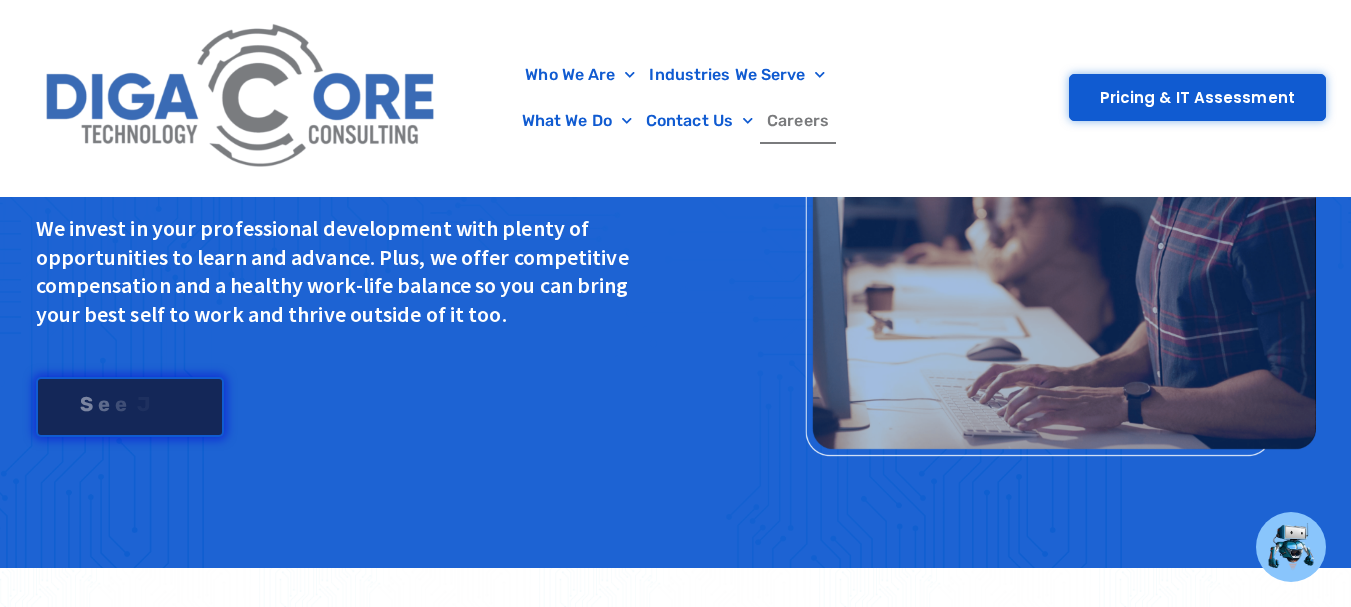 click on "S e e   J [PERSON_NAME]" at bounding box center [130, 402] 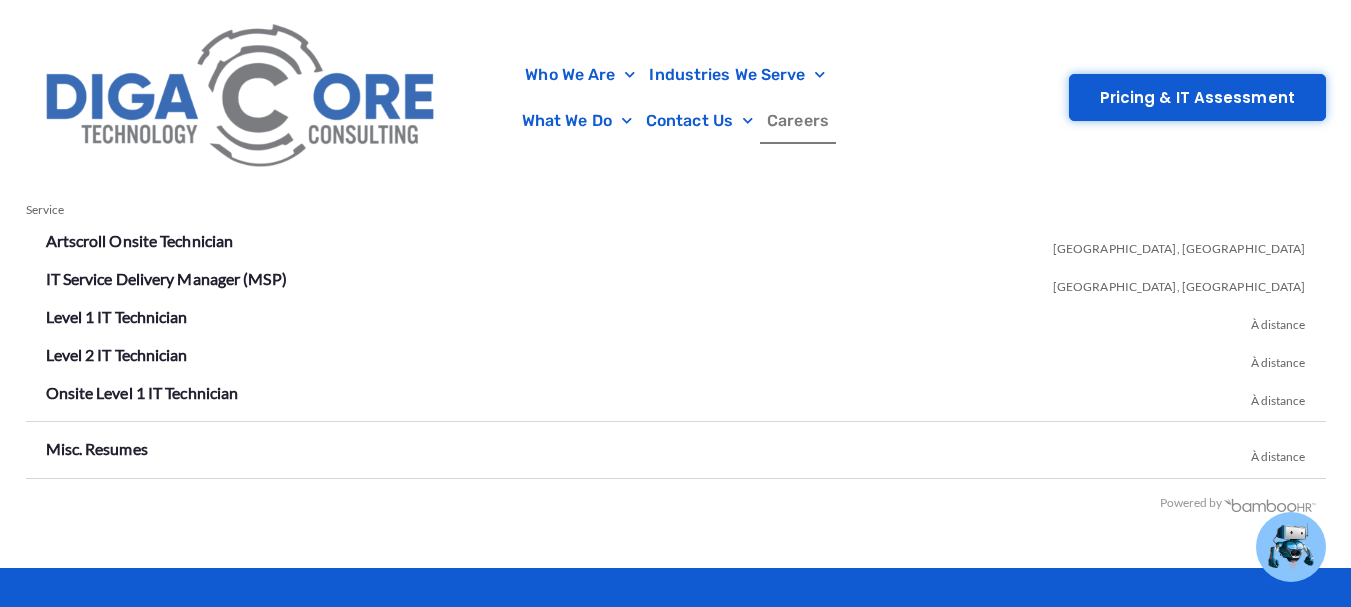 scroll, scrollTop: 3633, scrollLeft: 0, axis: vertical 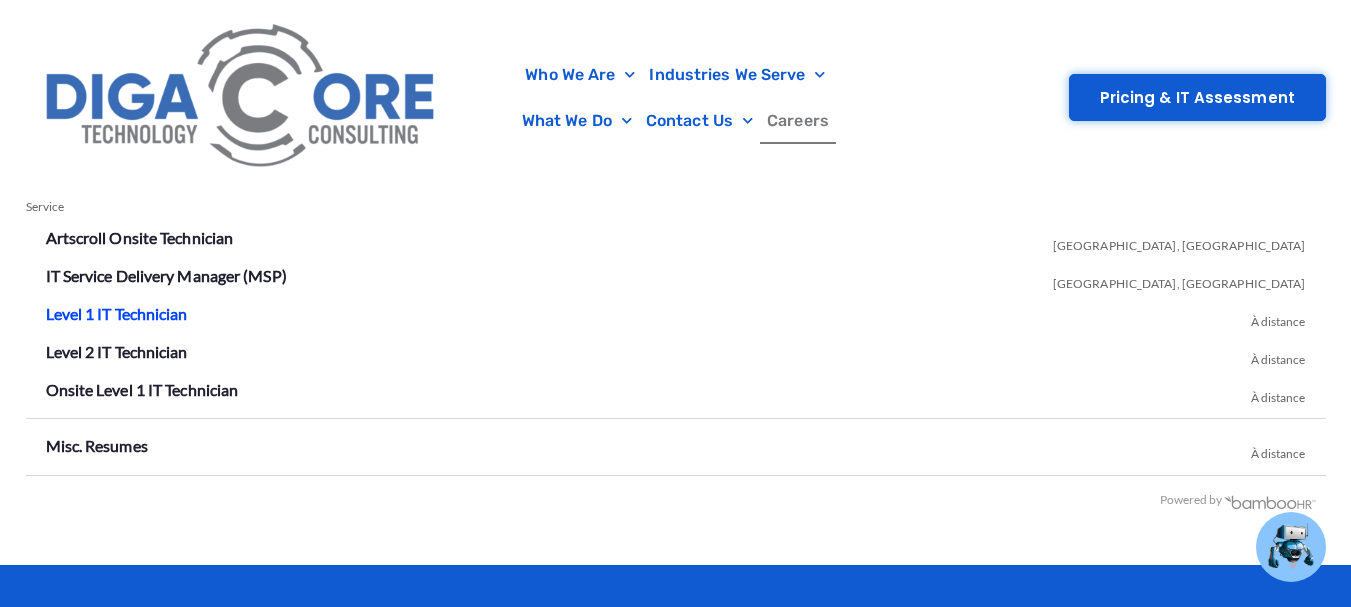 click on "Level 1 IT Technician" at bounding box center (117, 313) 